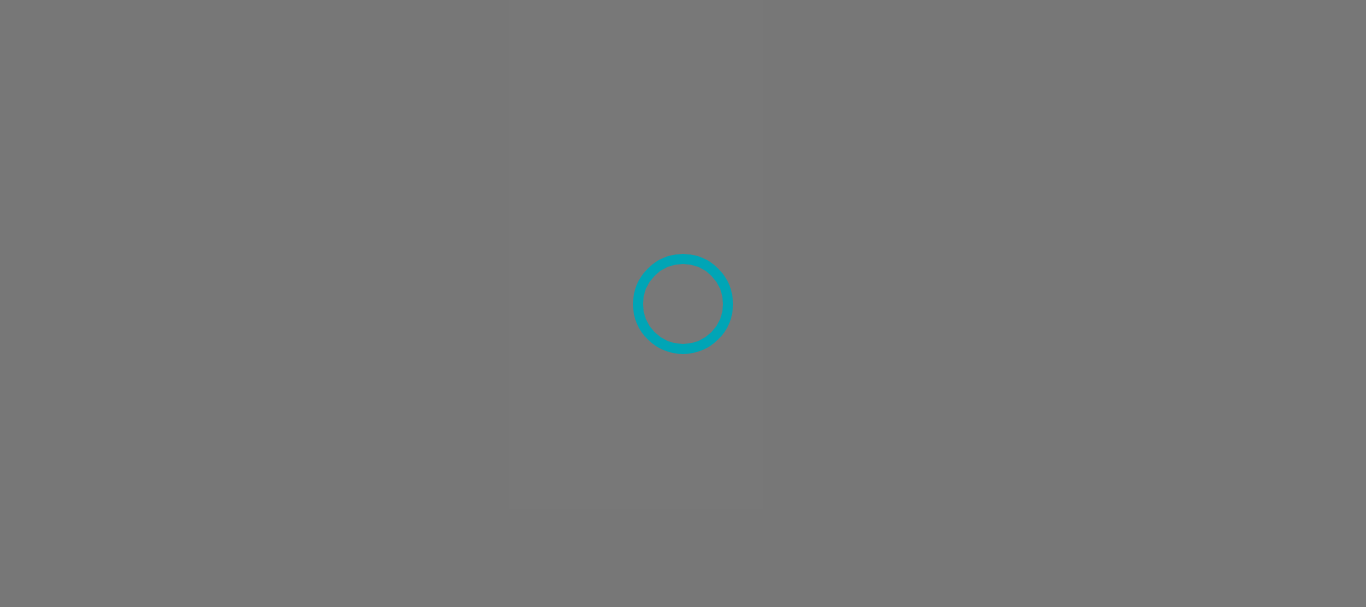 scroll, scrollTop: 0, scrollLeft: 0, axis: both 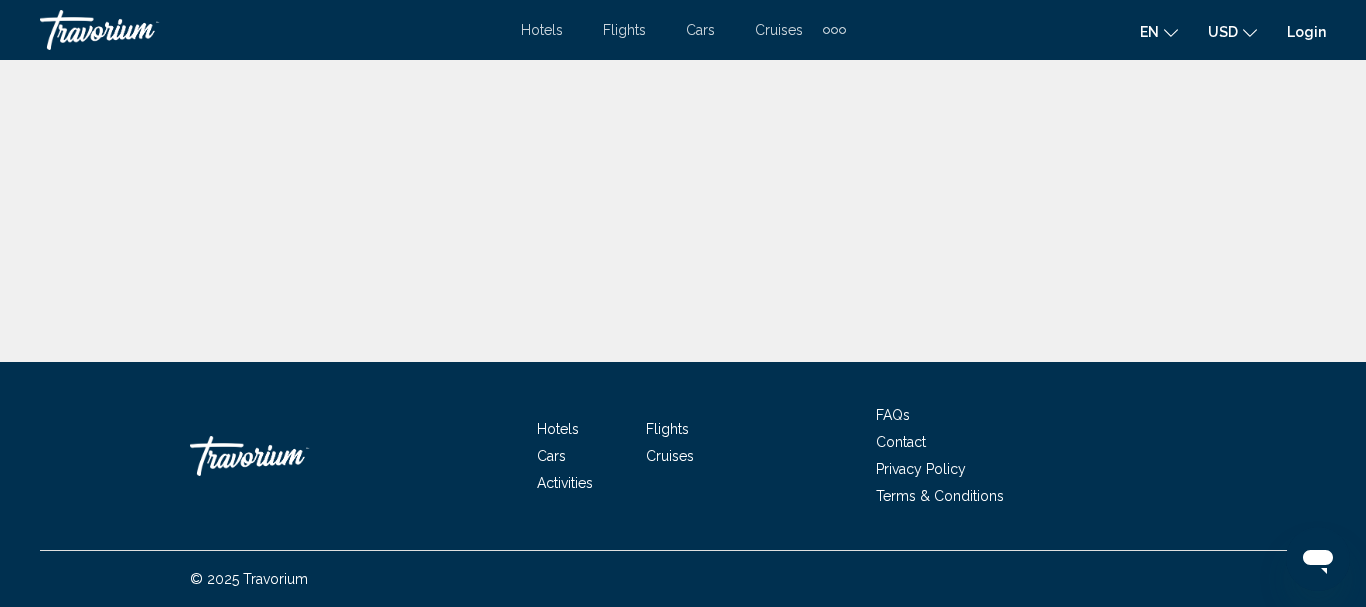 click on "Cars" at bounding box center (700, 30) 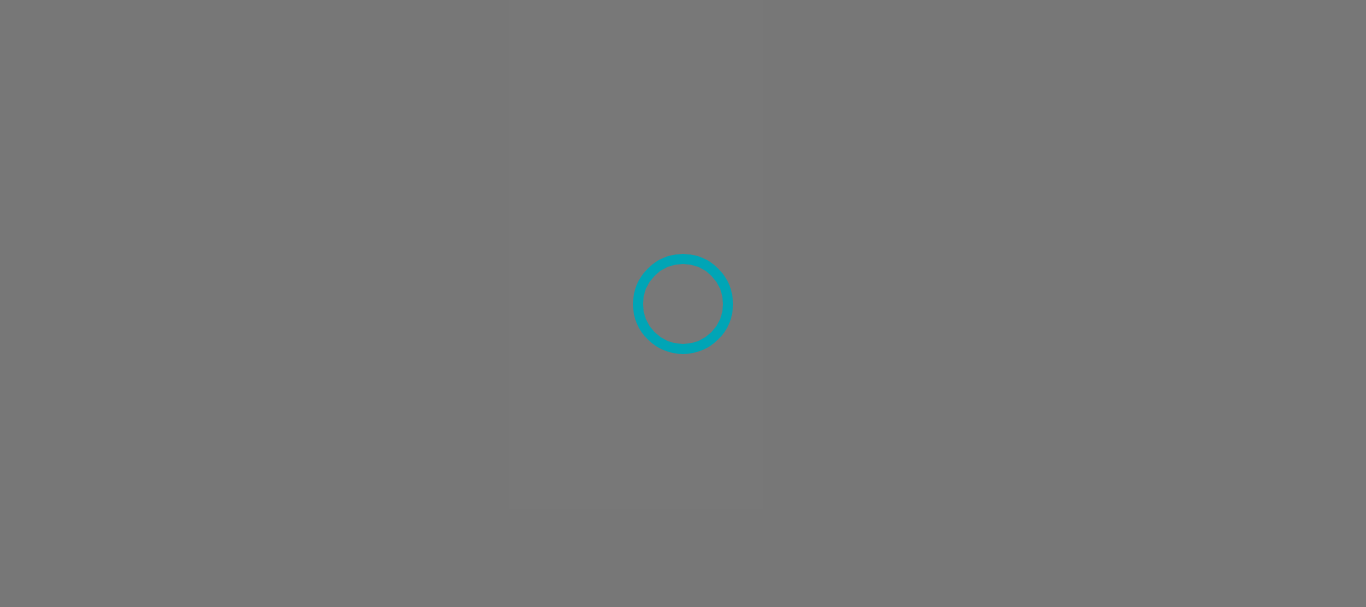 scroll, scrollTop: 0, scrollLeft: 0, axis: both 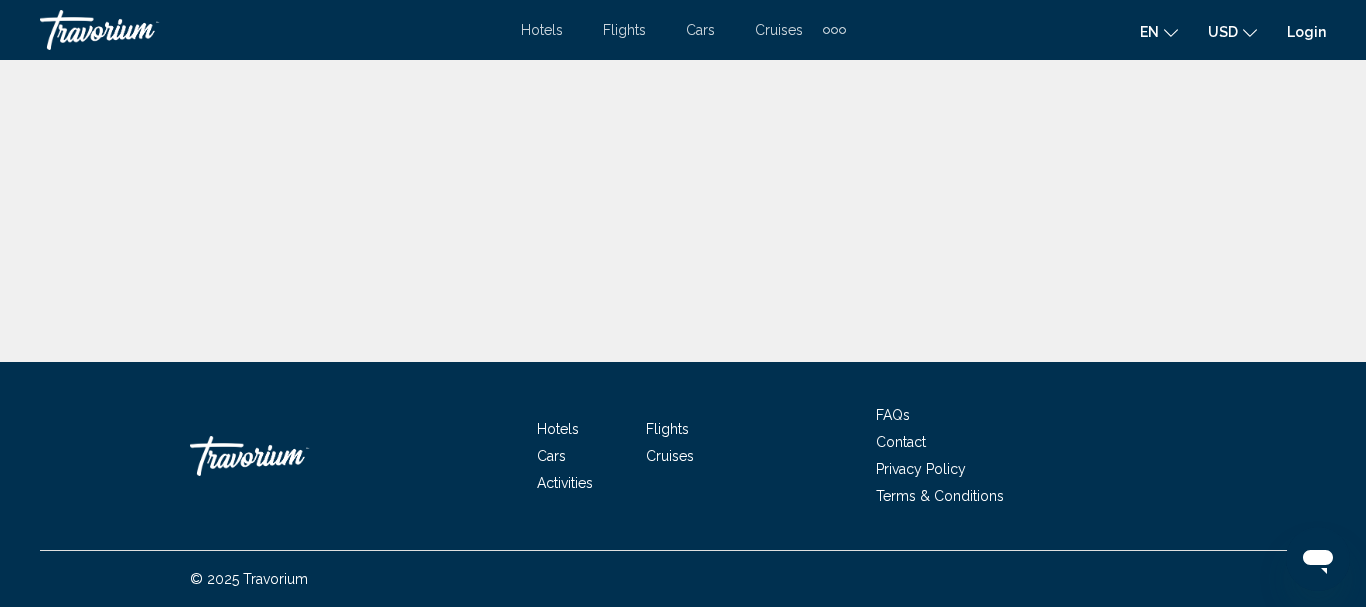 click on "Hotels" at bounding box center (542, 30) 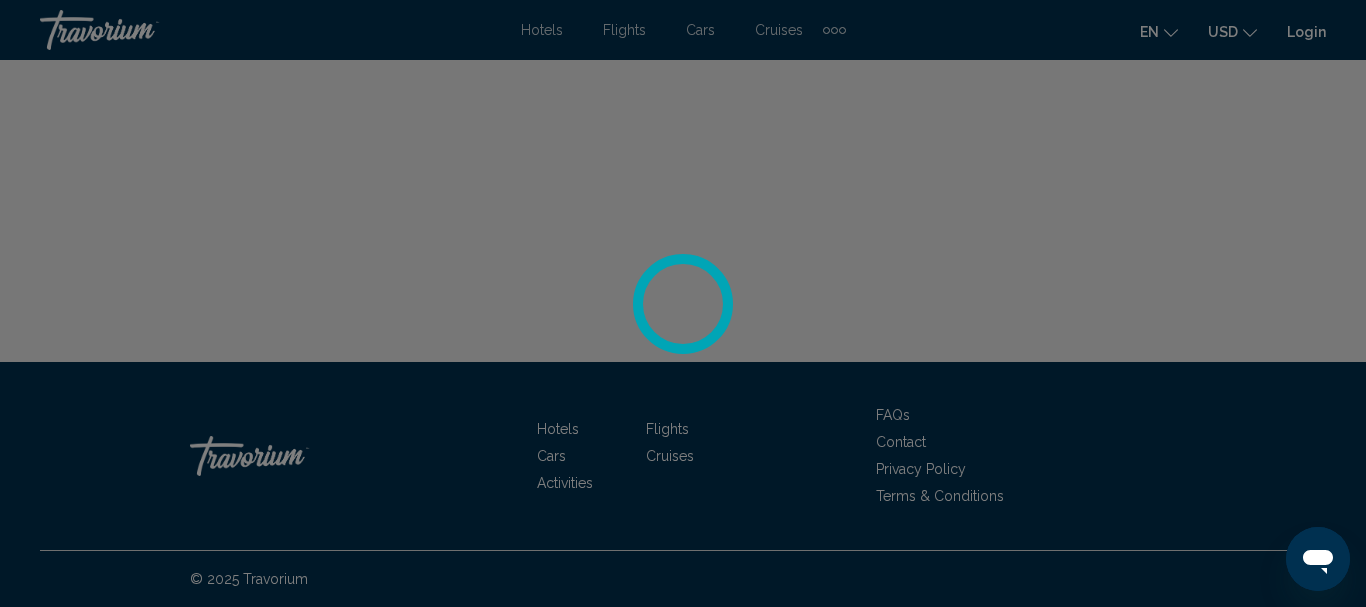 click at bounding box center (683, 303) 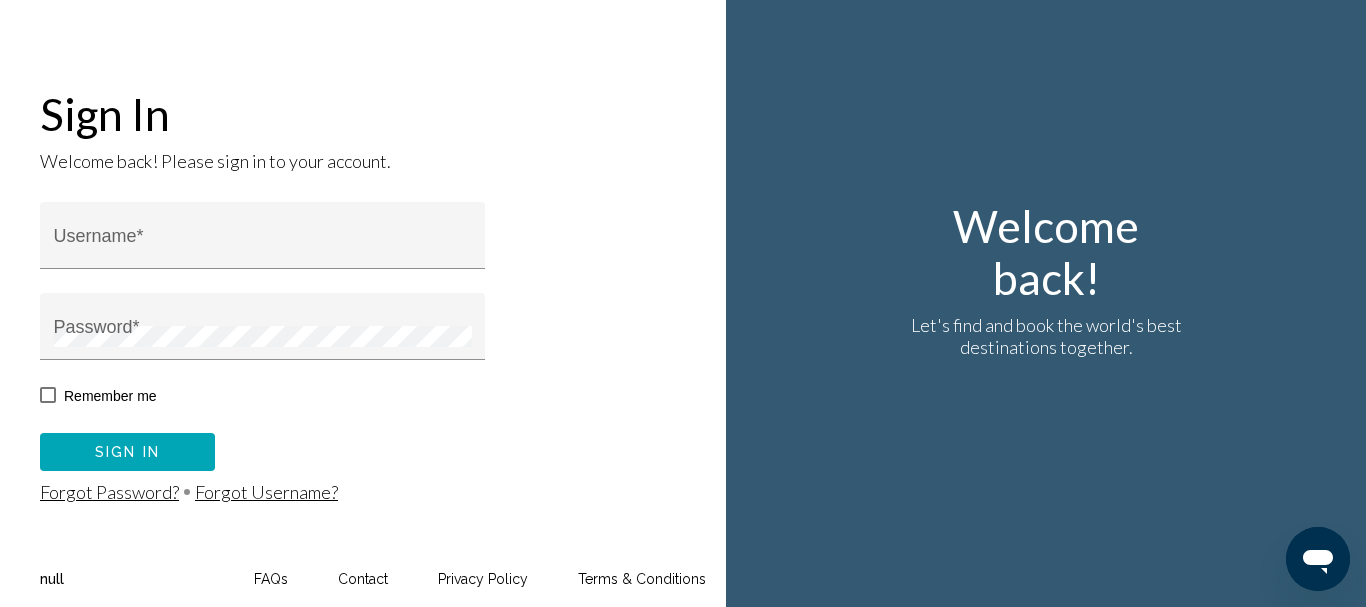 click on "Terms & Conditions" 